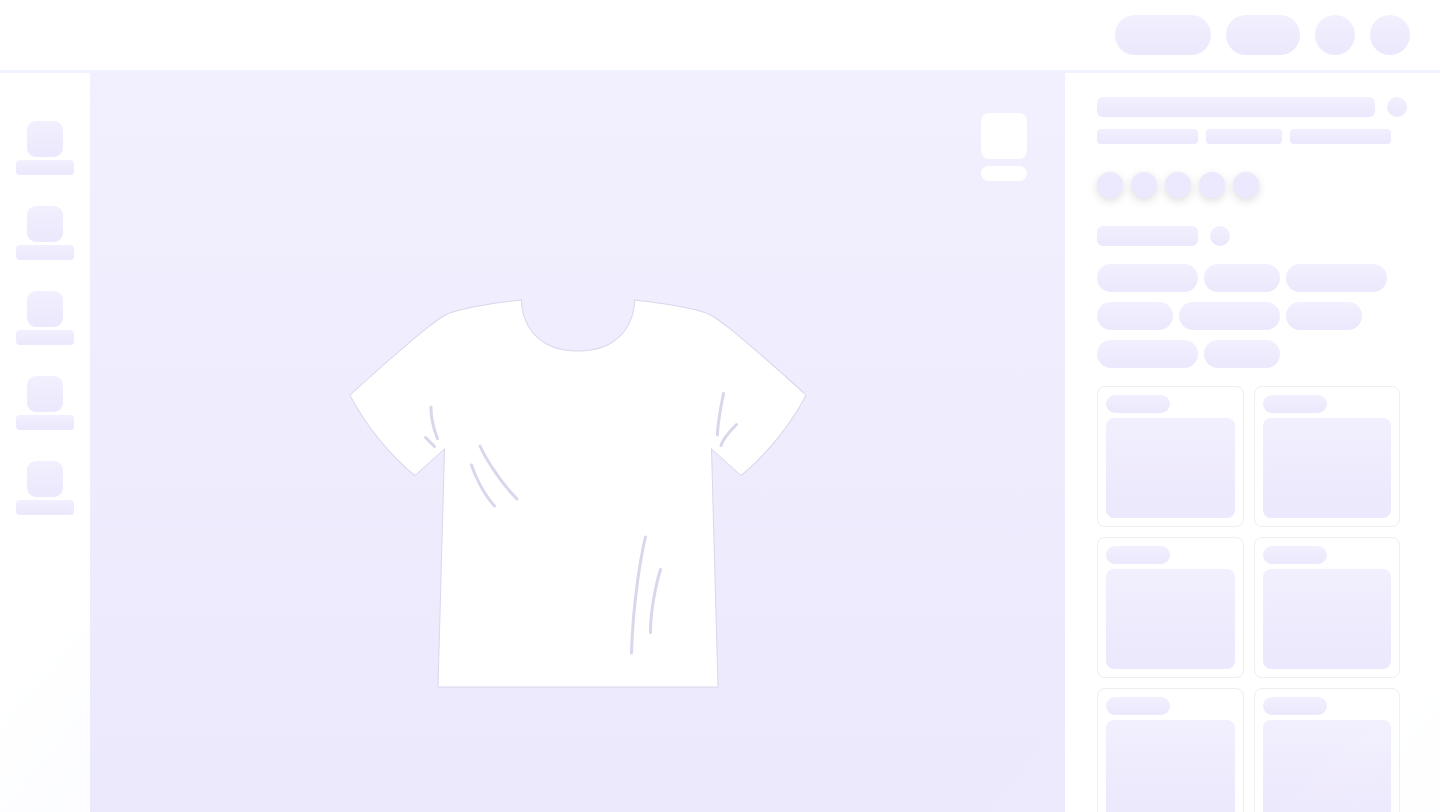 scroll, scrollTop: 0, scrollLeft: 0, axis: both 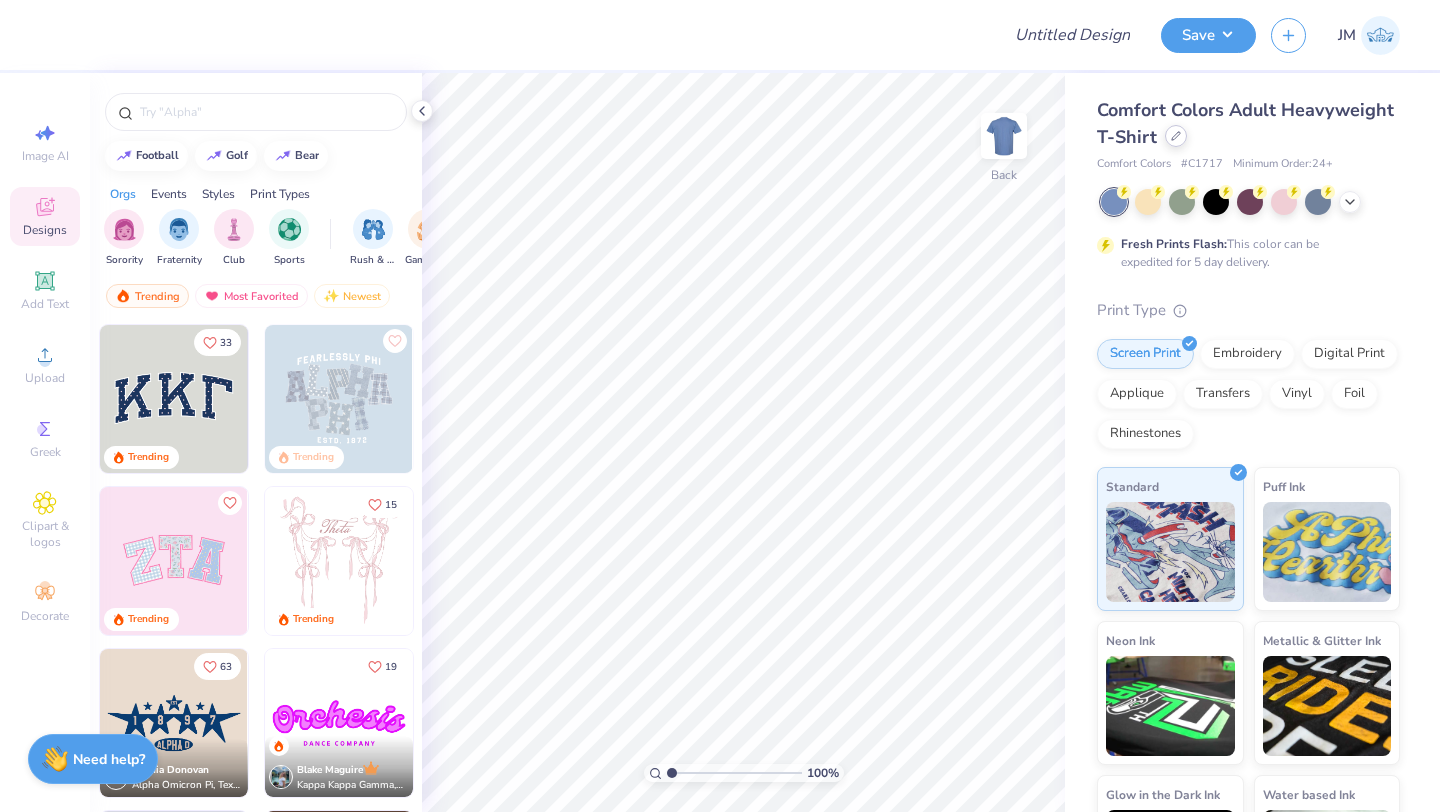 click 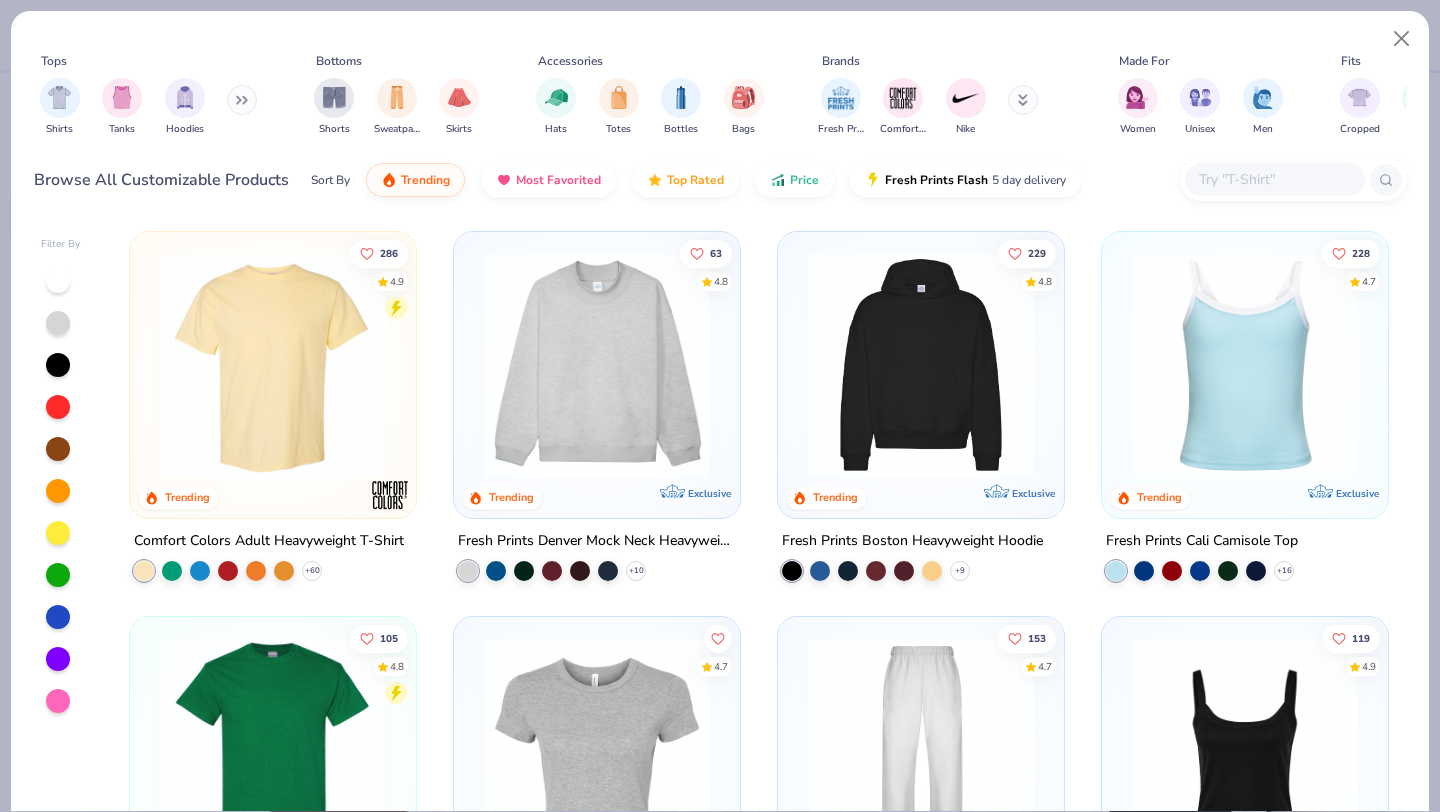 click 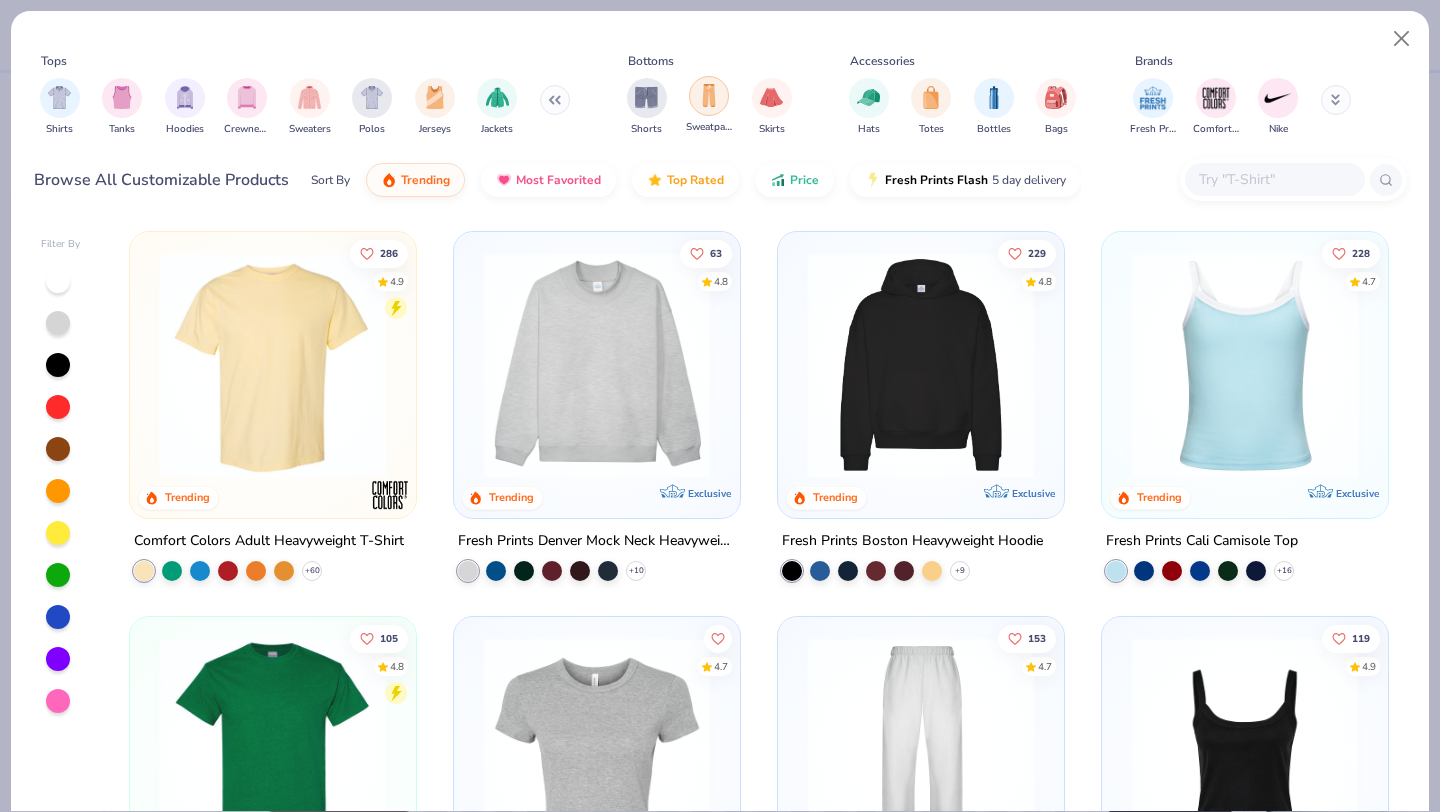 click at bounding box center (709, 95) 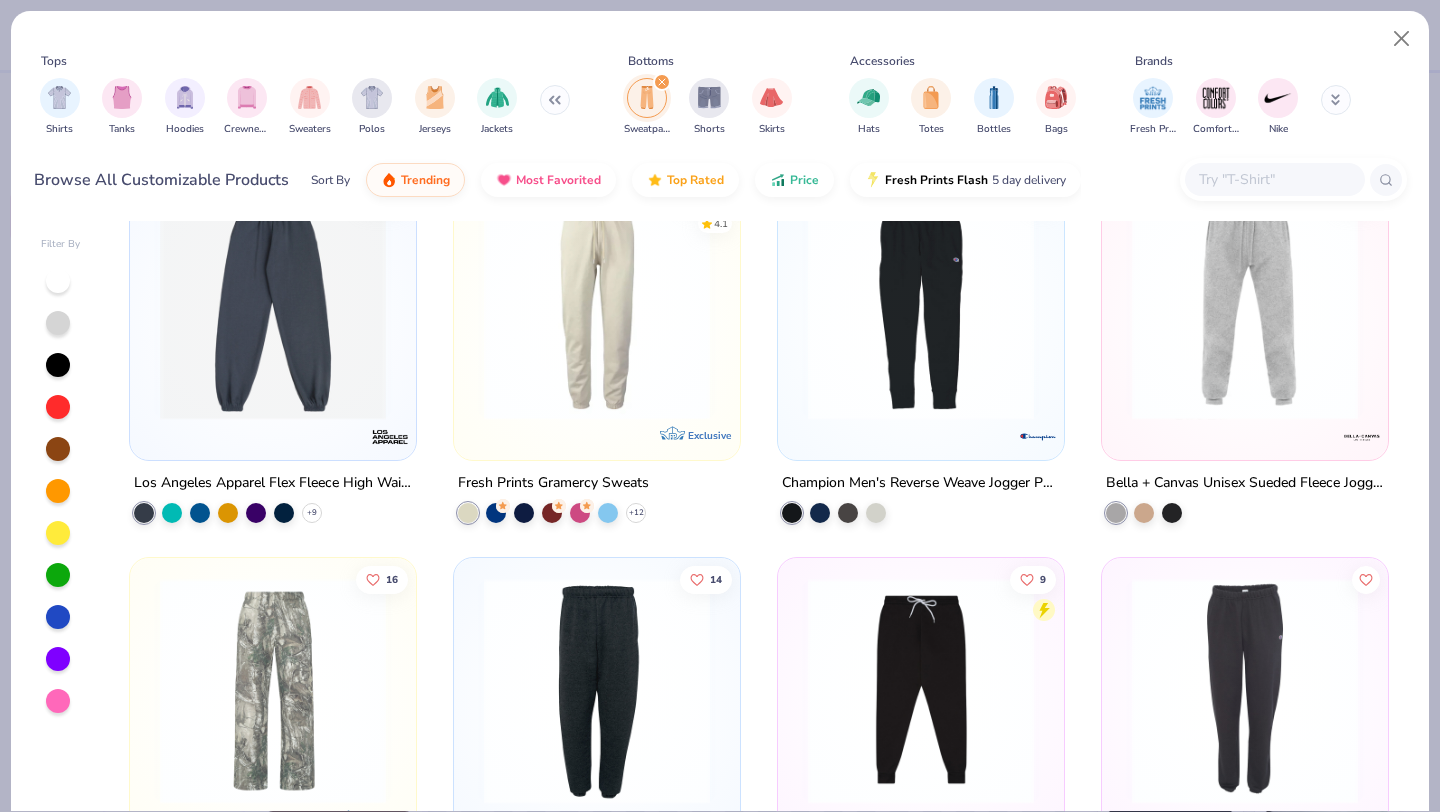 scroll, scrollTop: 858, scrollLeft: 0, axis: vertical 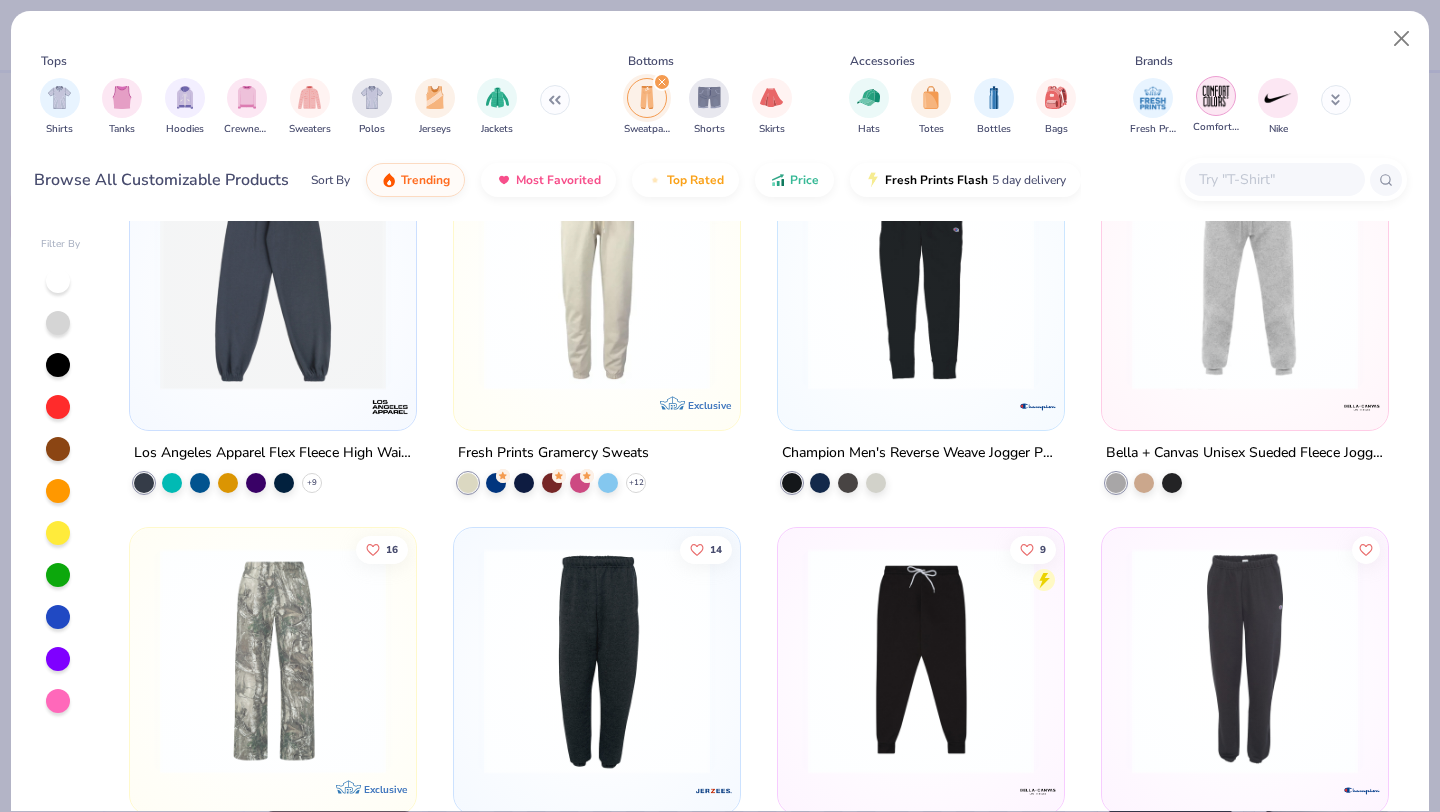 click at bounding box center (1216, 96) 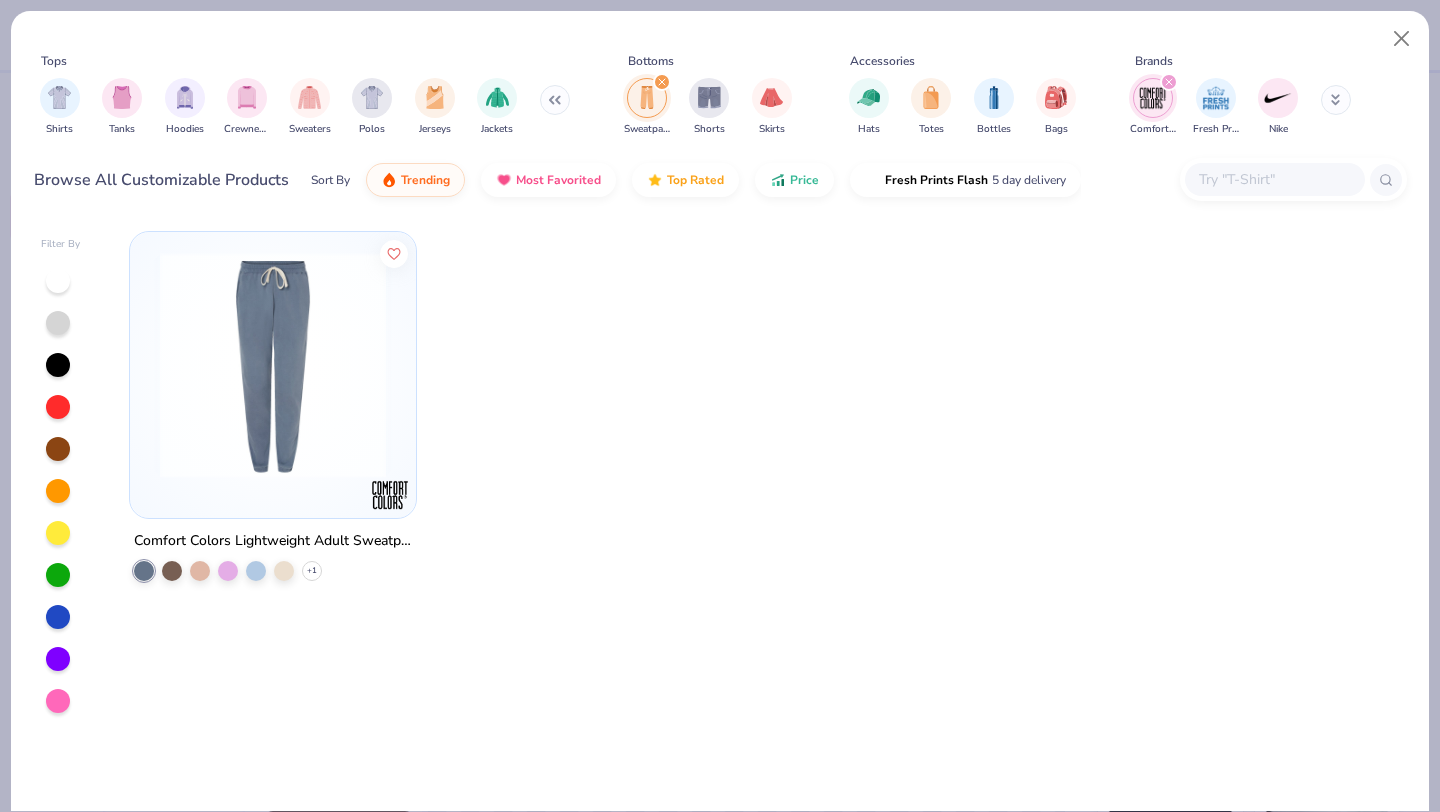 click on "Comfort Colors Lightweight Adult Sweatpants" at bounding box center (273, 541) 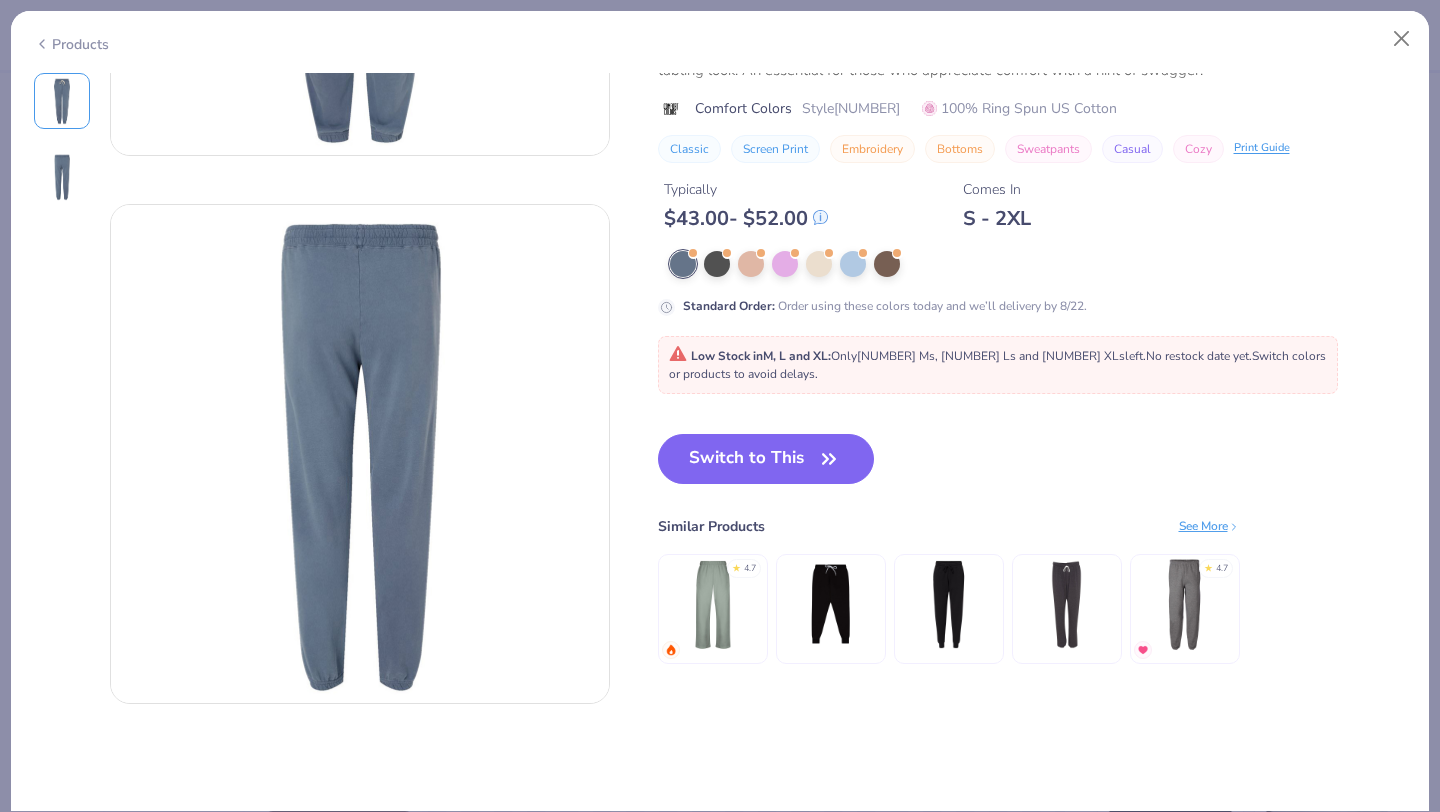 scroll, scrollTop: 0, scrollLeft: 0, axis: both 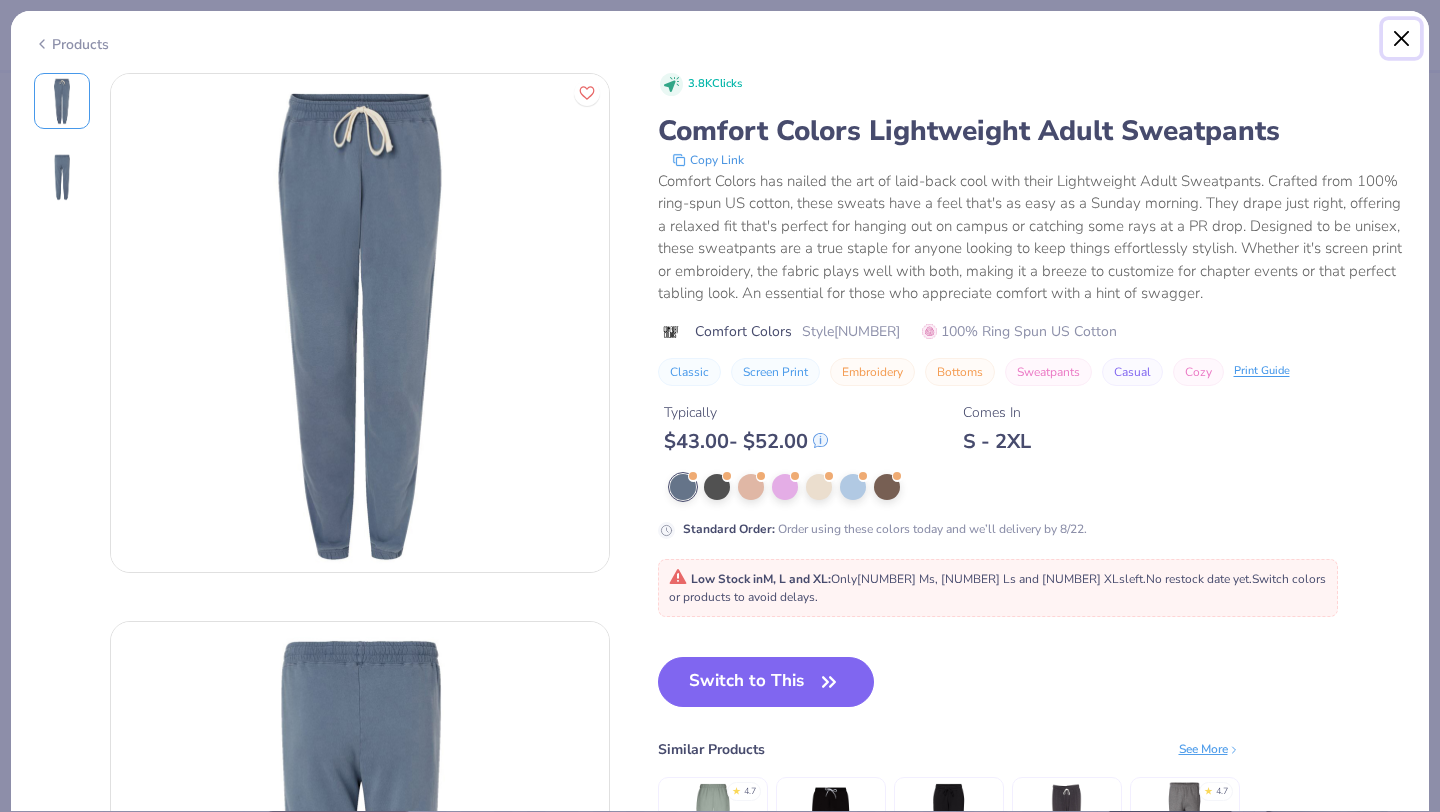 click at bounding box center [1402, 39] 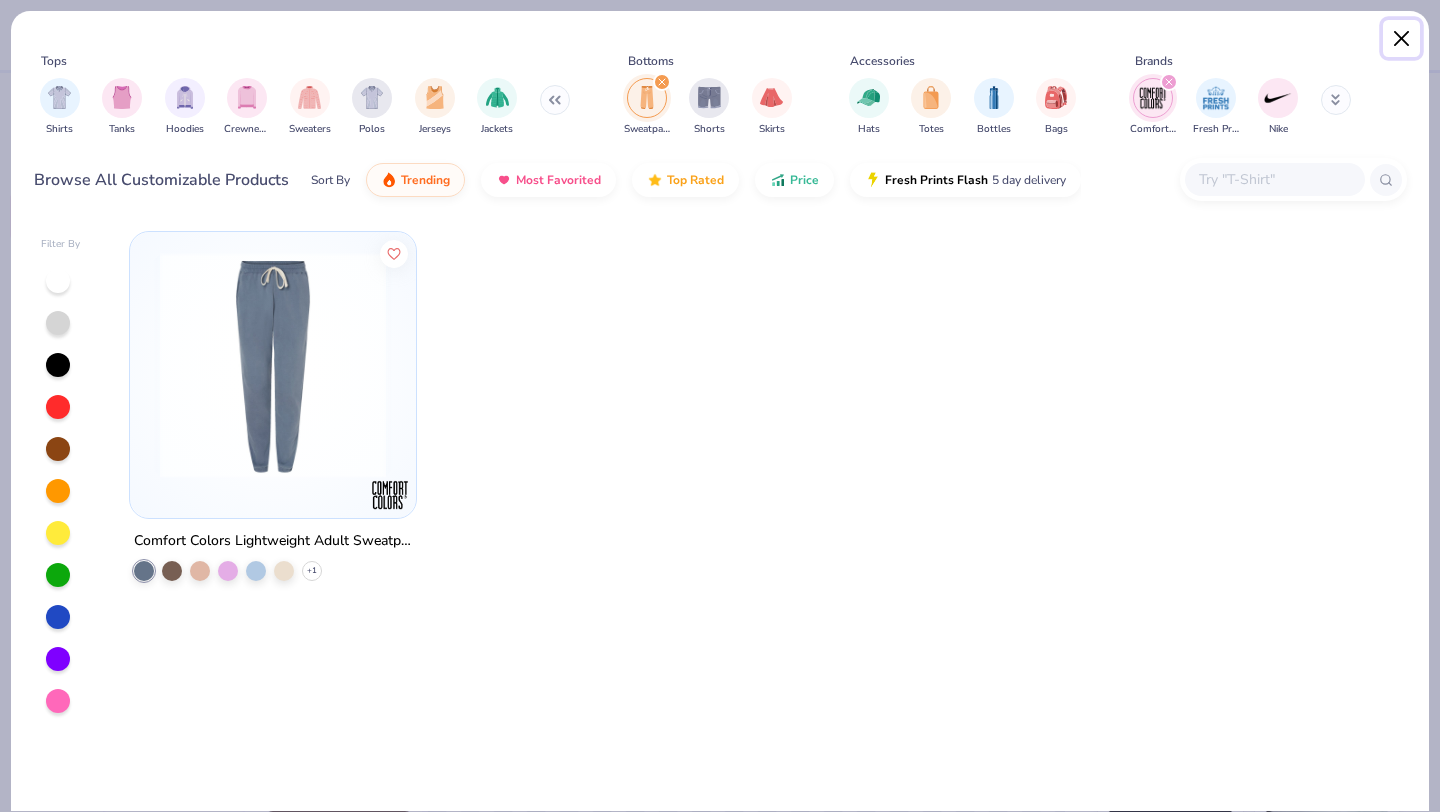 click at bounding box center (1402, 39) 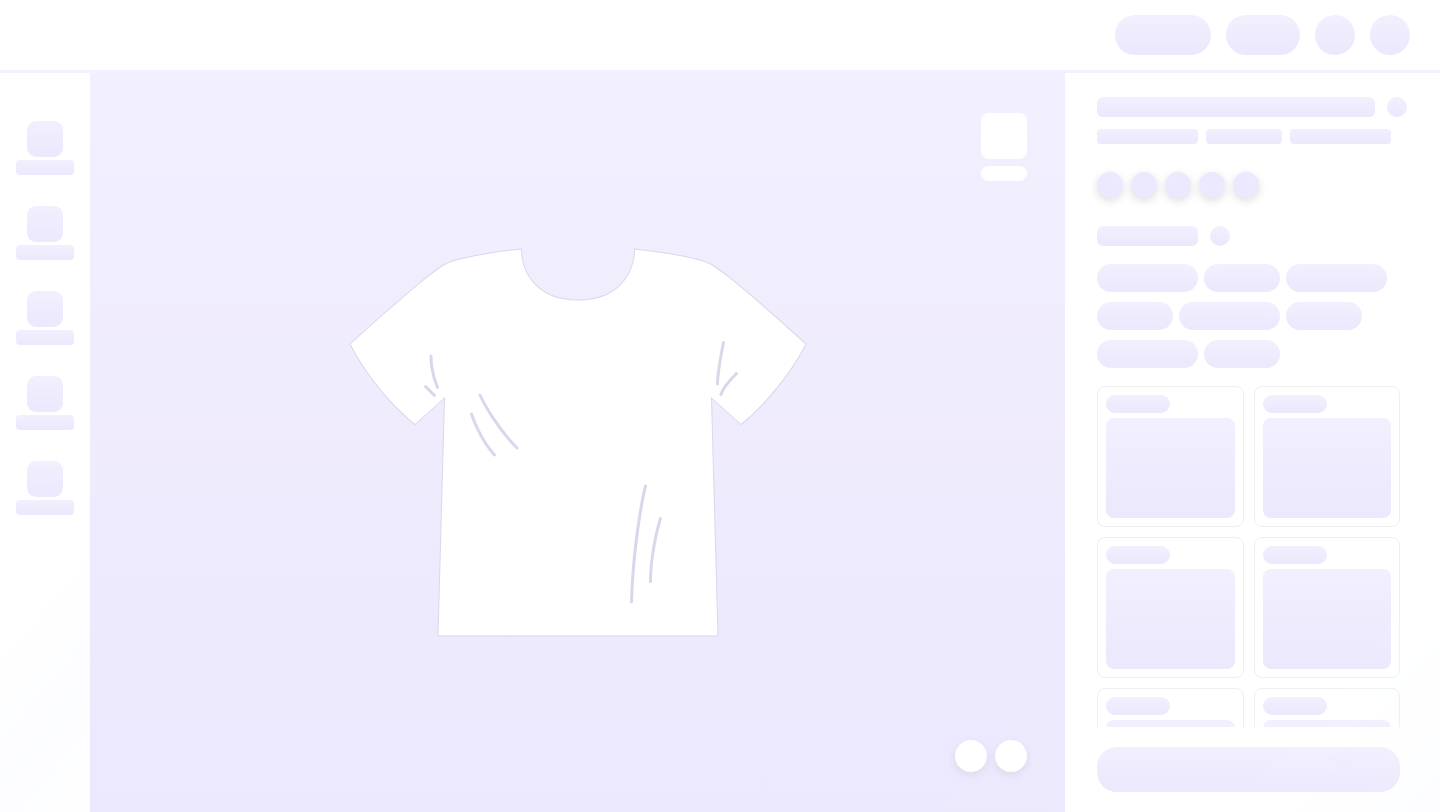 scroll, scrollTop: 0, scrollLeft: 0, axis: both 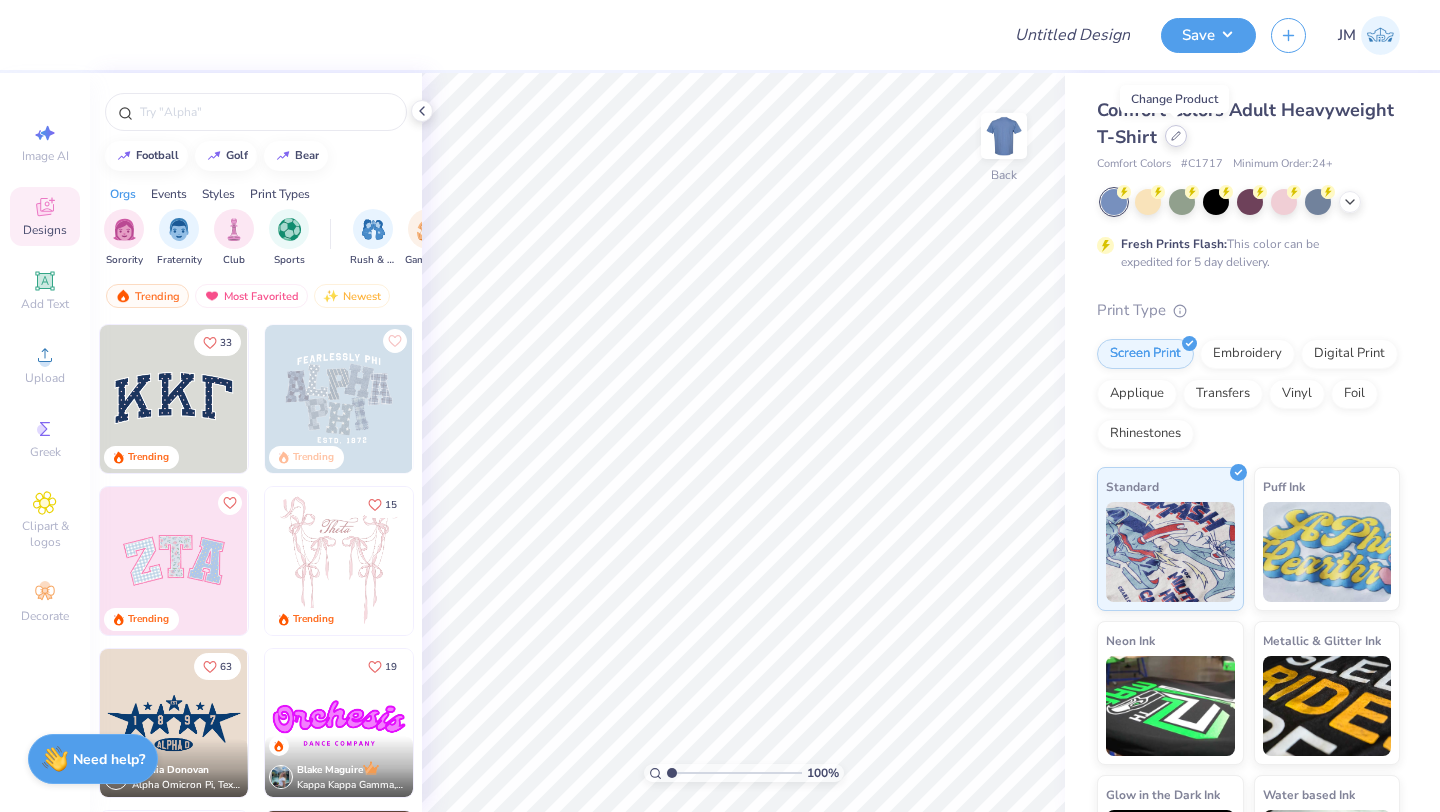click at bounding box center [1176, 136] 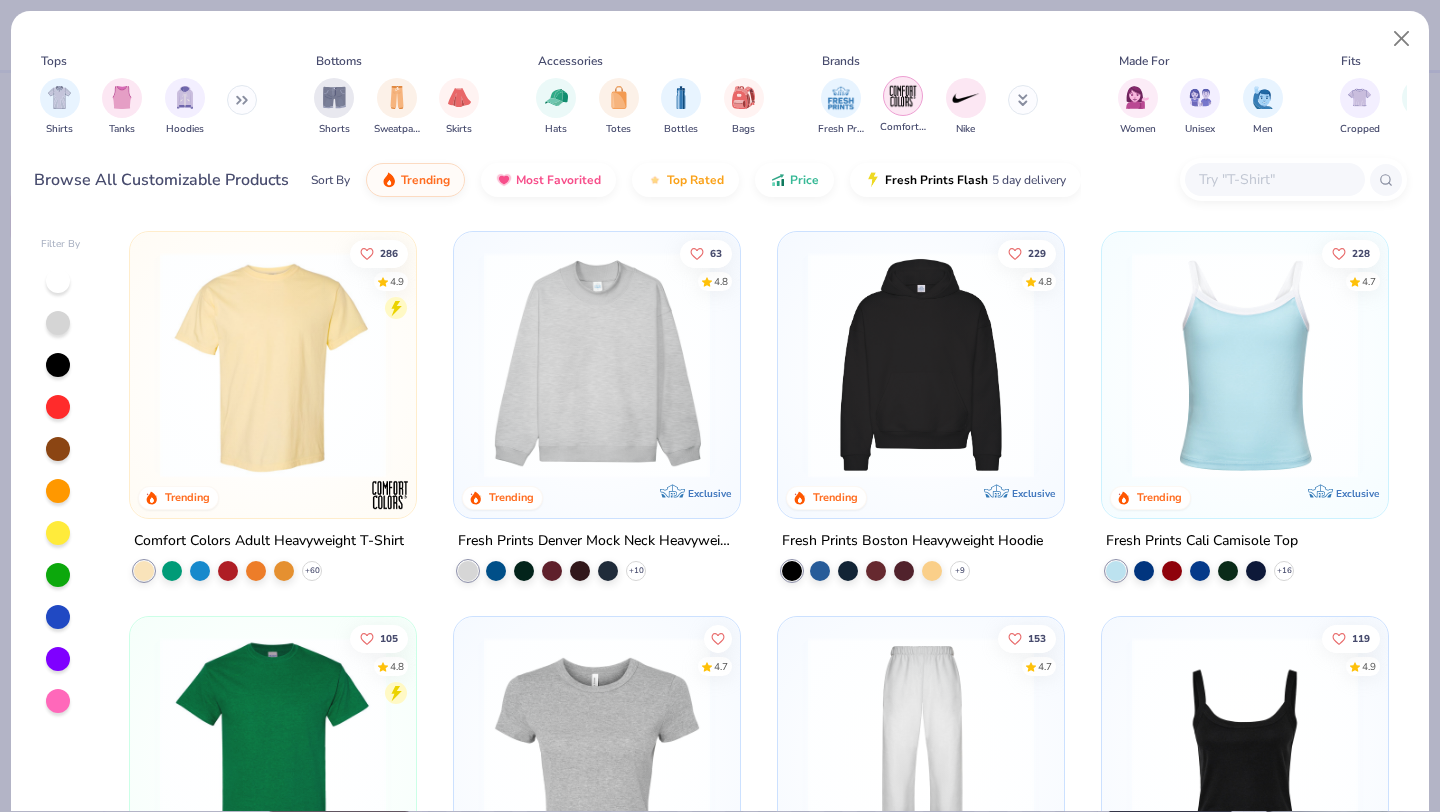 click at bounding box center (903, 96) 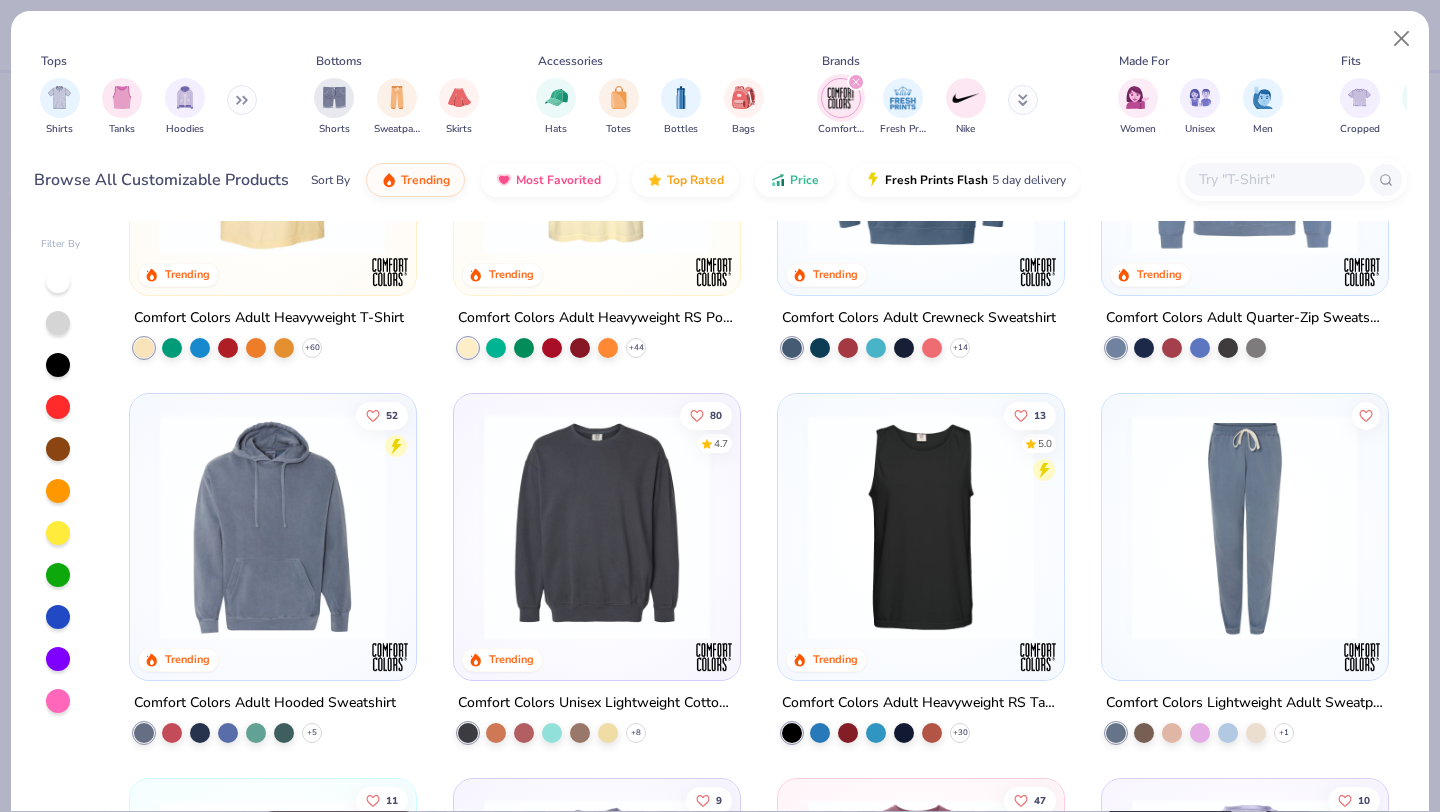 scroll, scrollTop: 378, scrollLeft: 0, axis: vertical 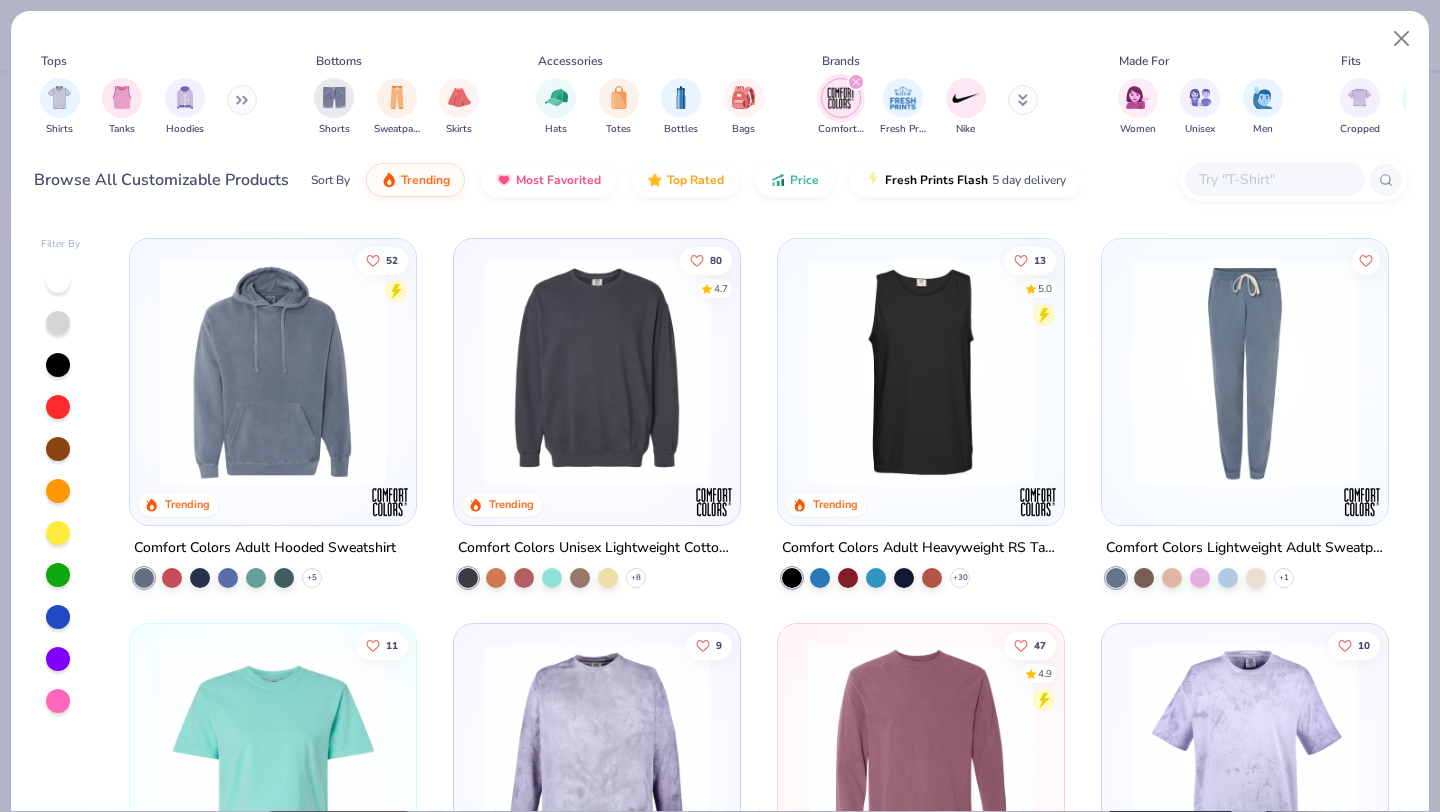 click on "Comfort Colors Lightweight Adult Sweatpants" at bounding box center (1245, 547) 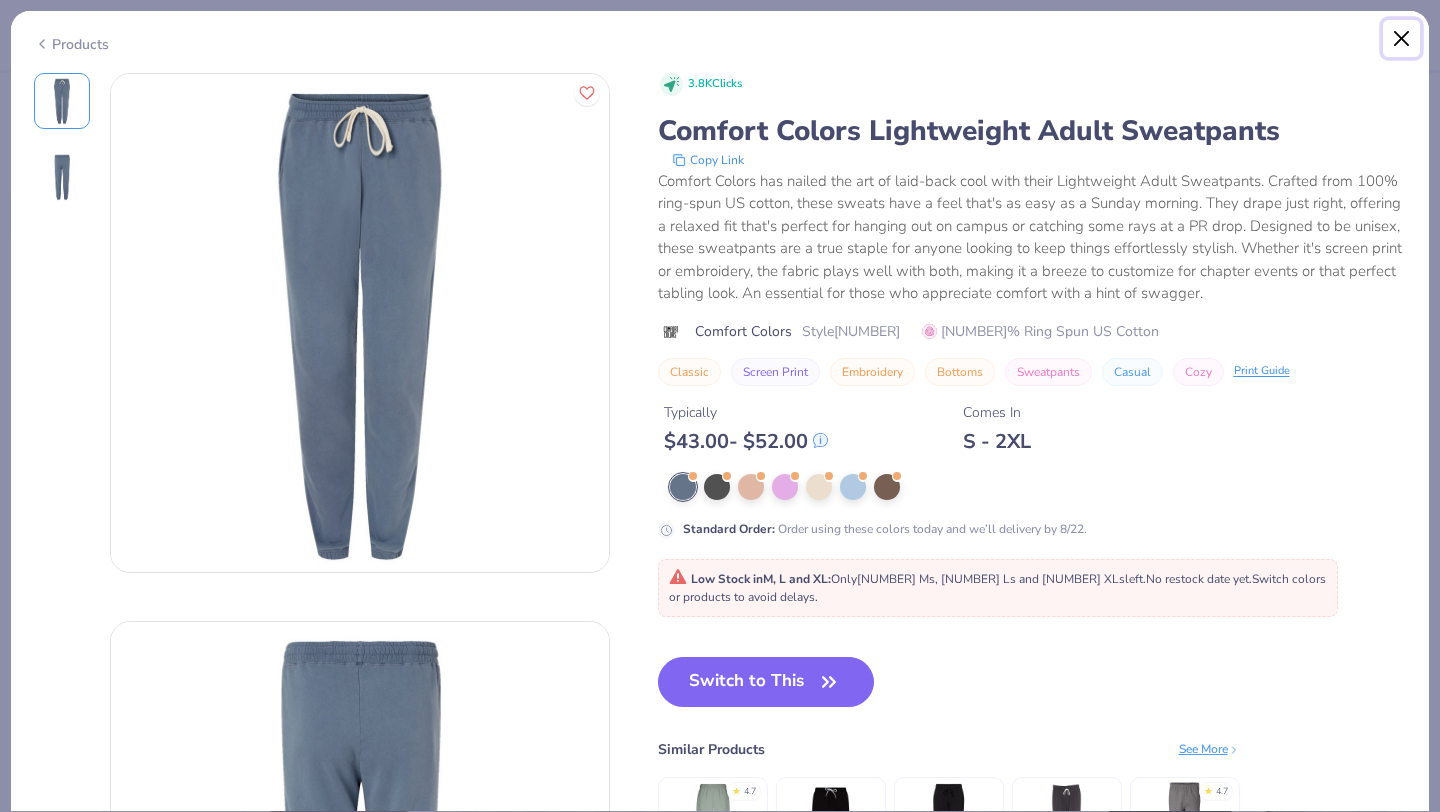click at bounding box center (1402, 39) 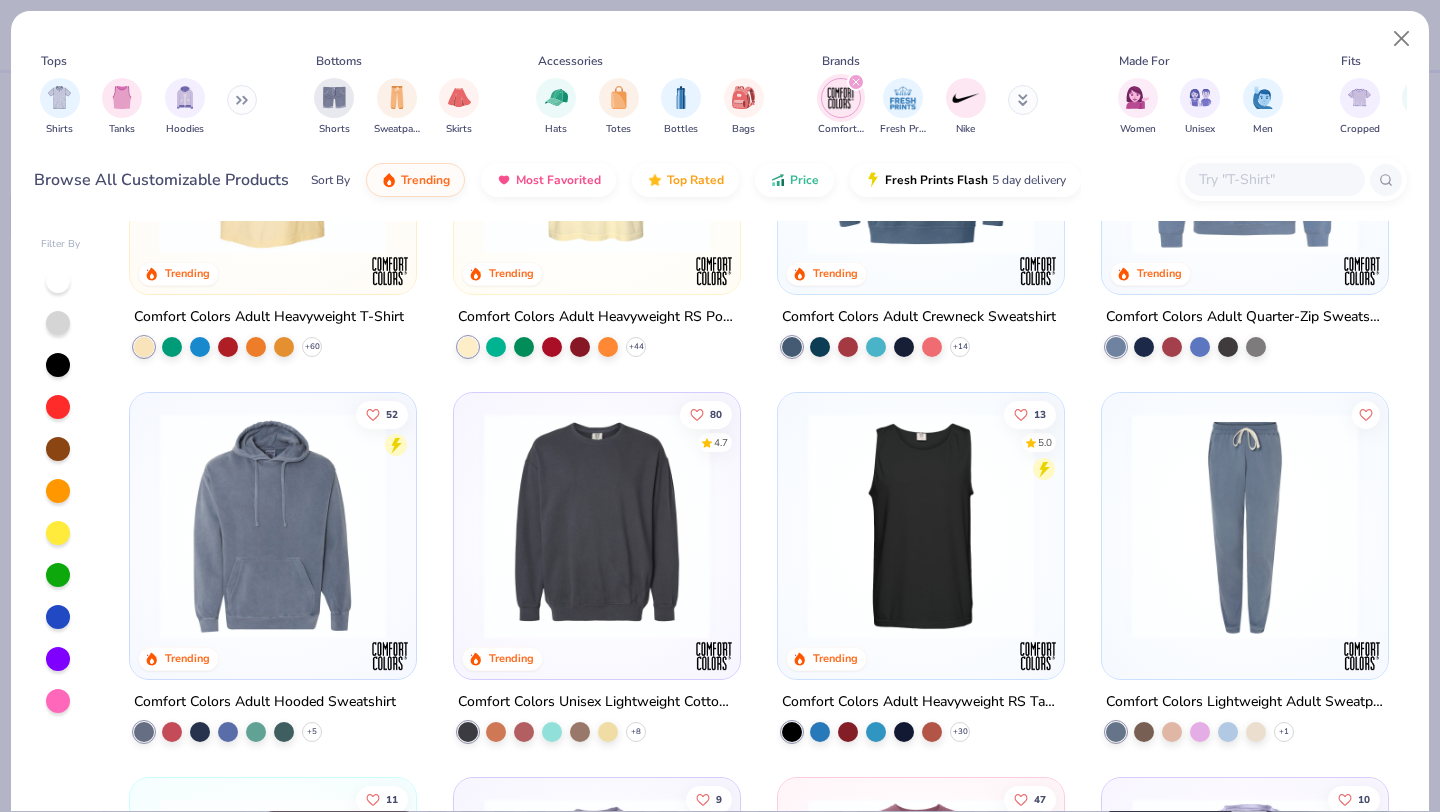 scroll, scrollTop: 162, scrollLeft: 0, axis: vertical 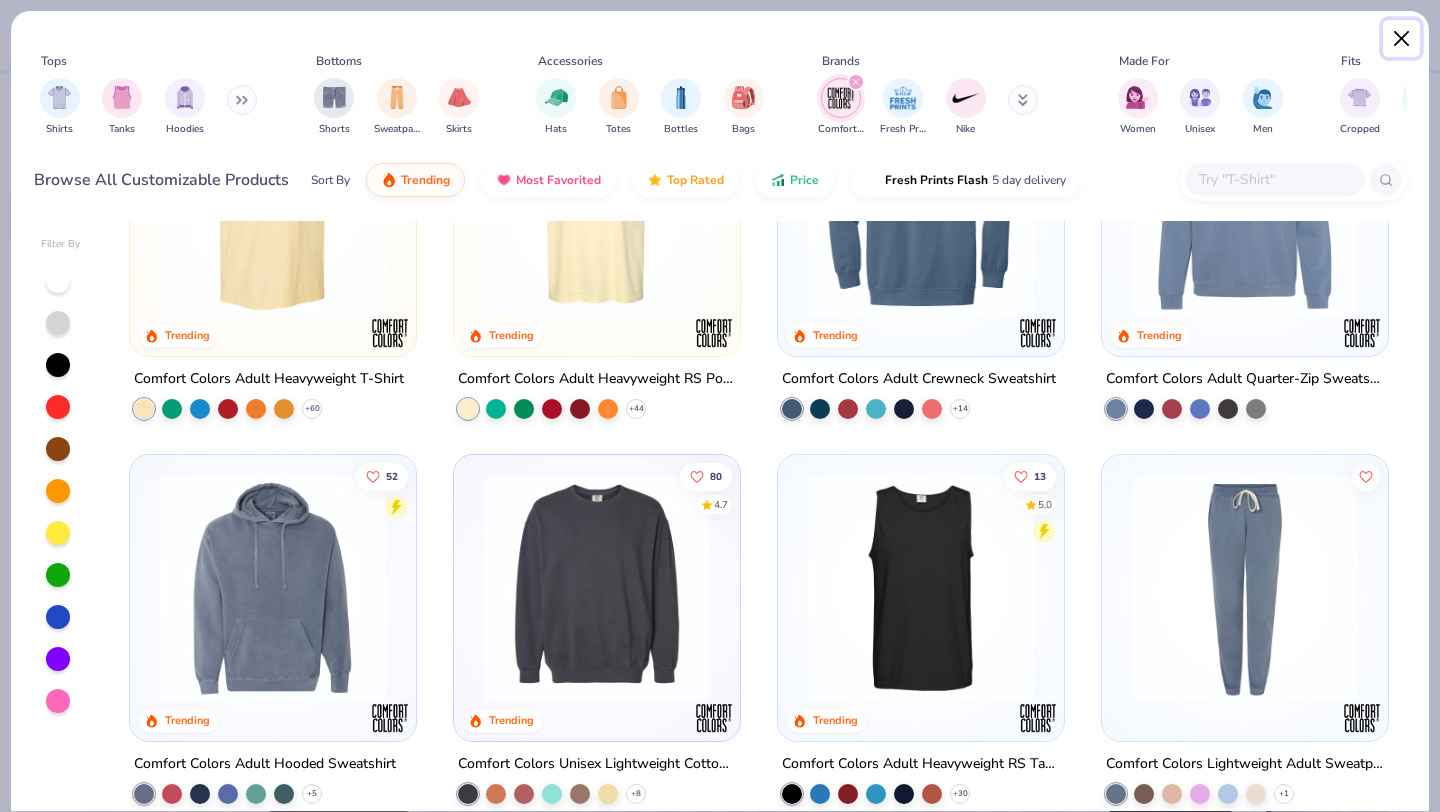 click at bounding box center [1402, 39] 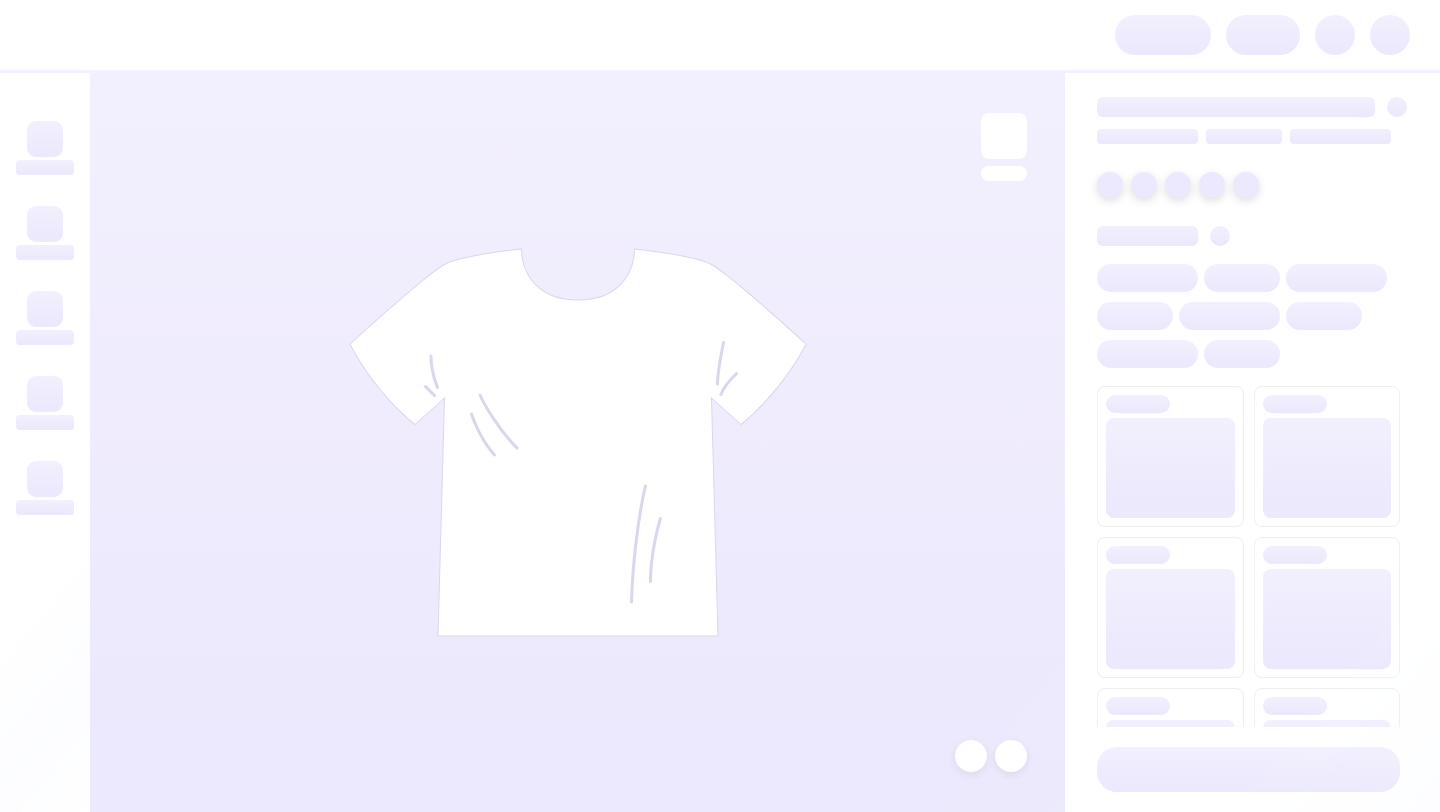 scroll, scrollTop: 0, scrollLeft: 0, axis: both 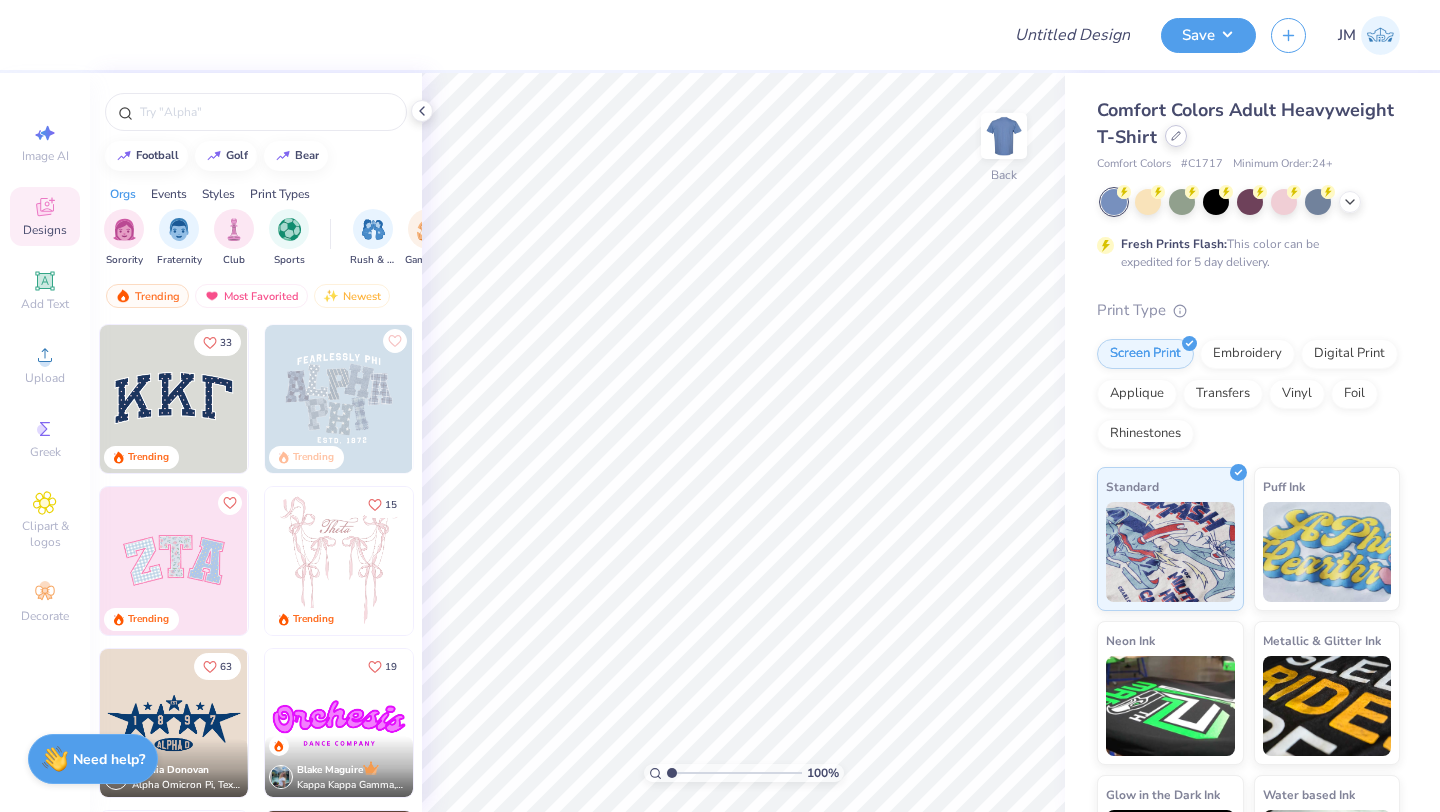 click at bounding box center (1176, 136) 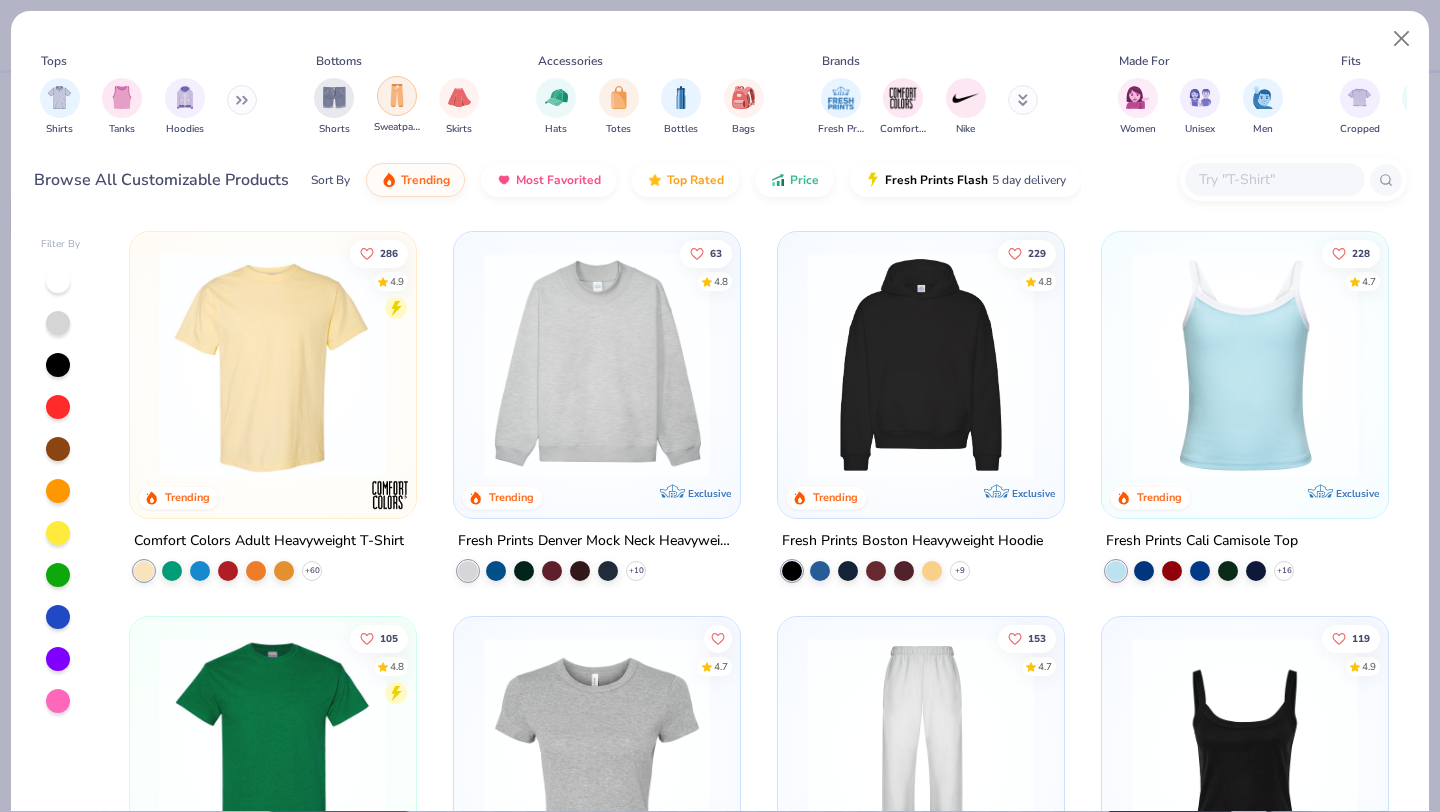 click at bounding box center [397, 96] 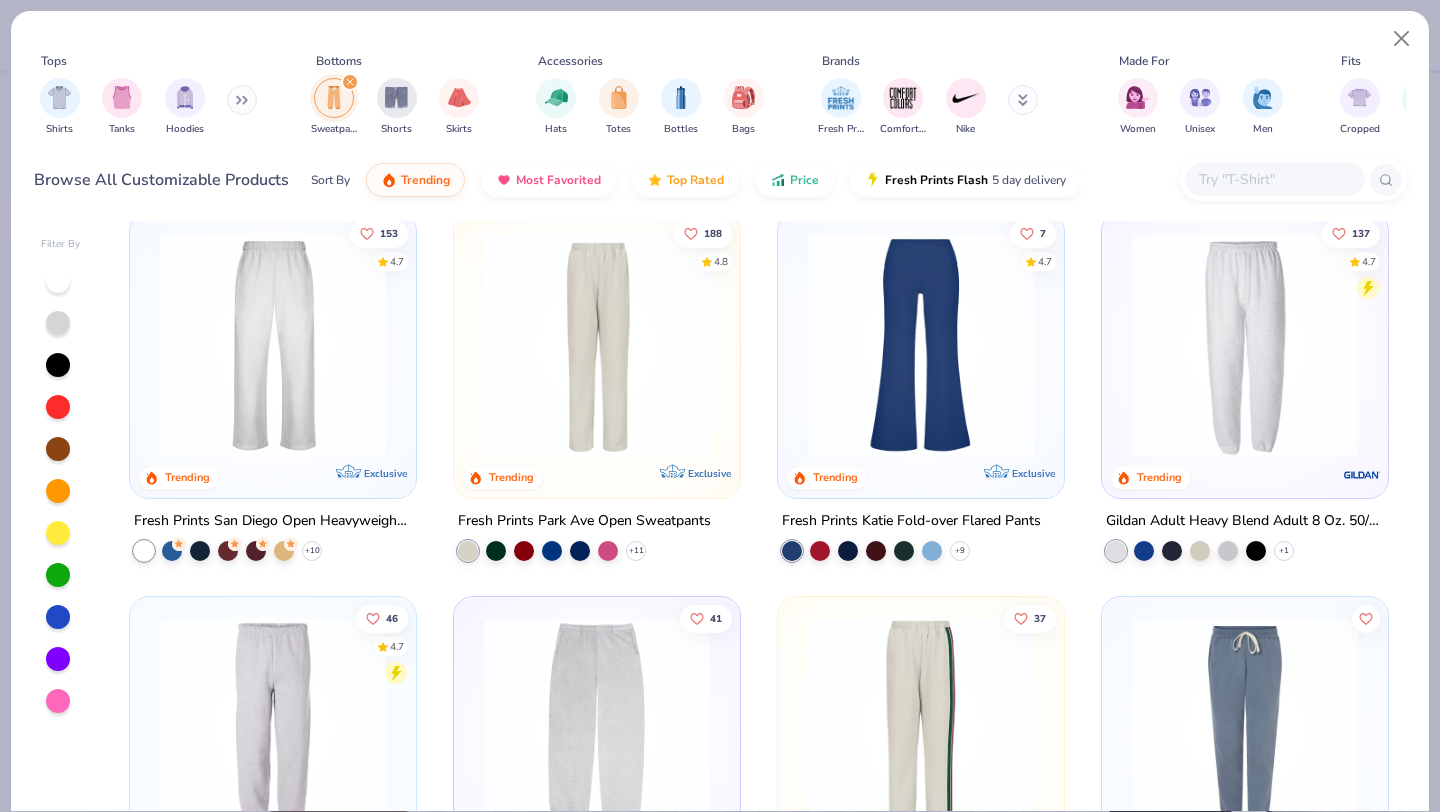 scroll, scrollTop: 0, scrollLeft: 0, axis: both 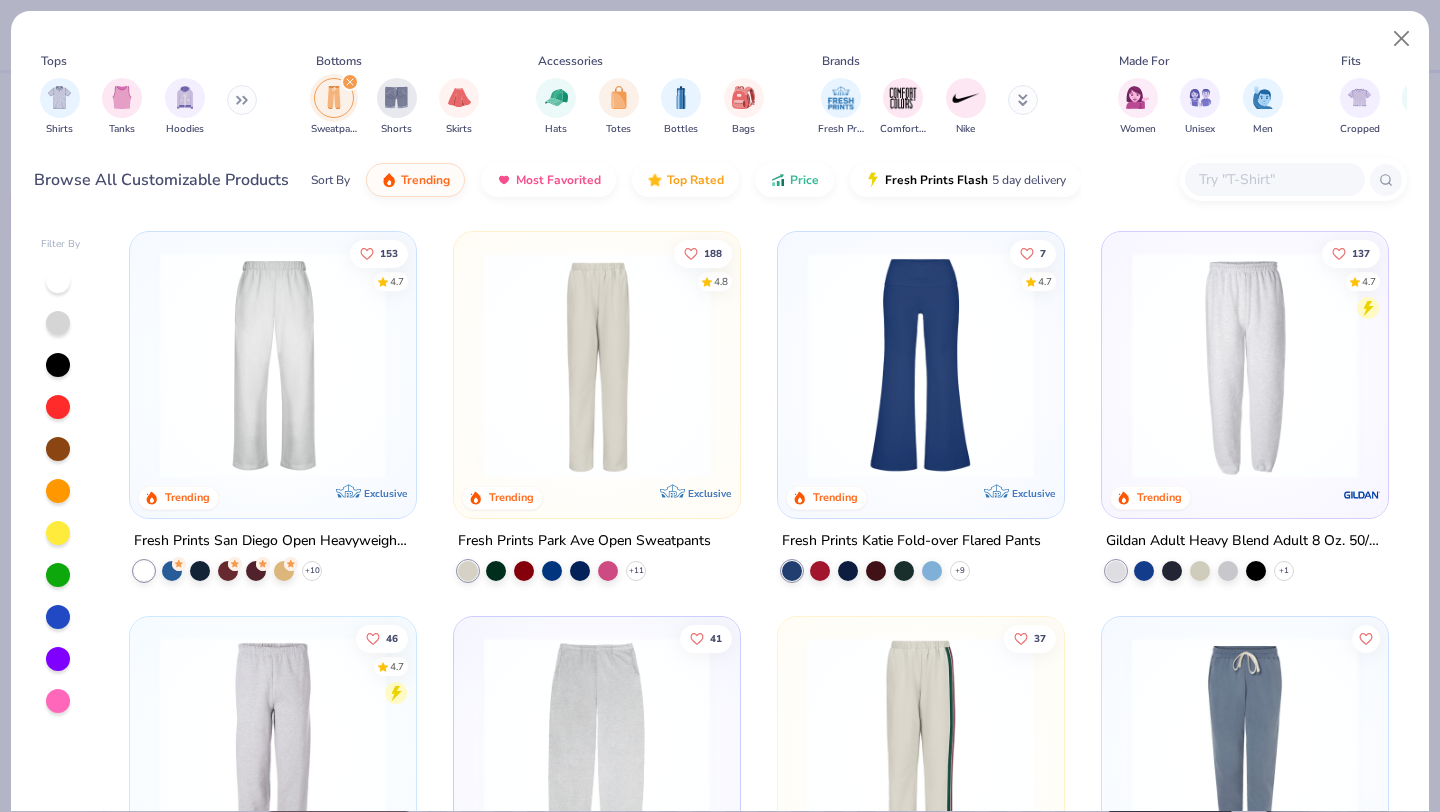 click at bounding box center [1274, 179] 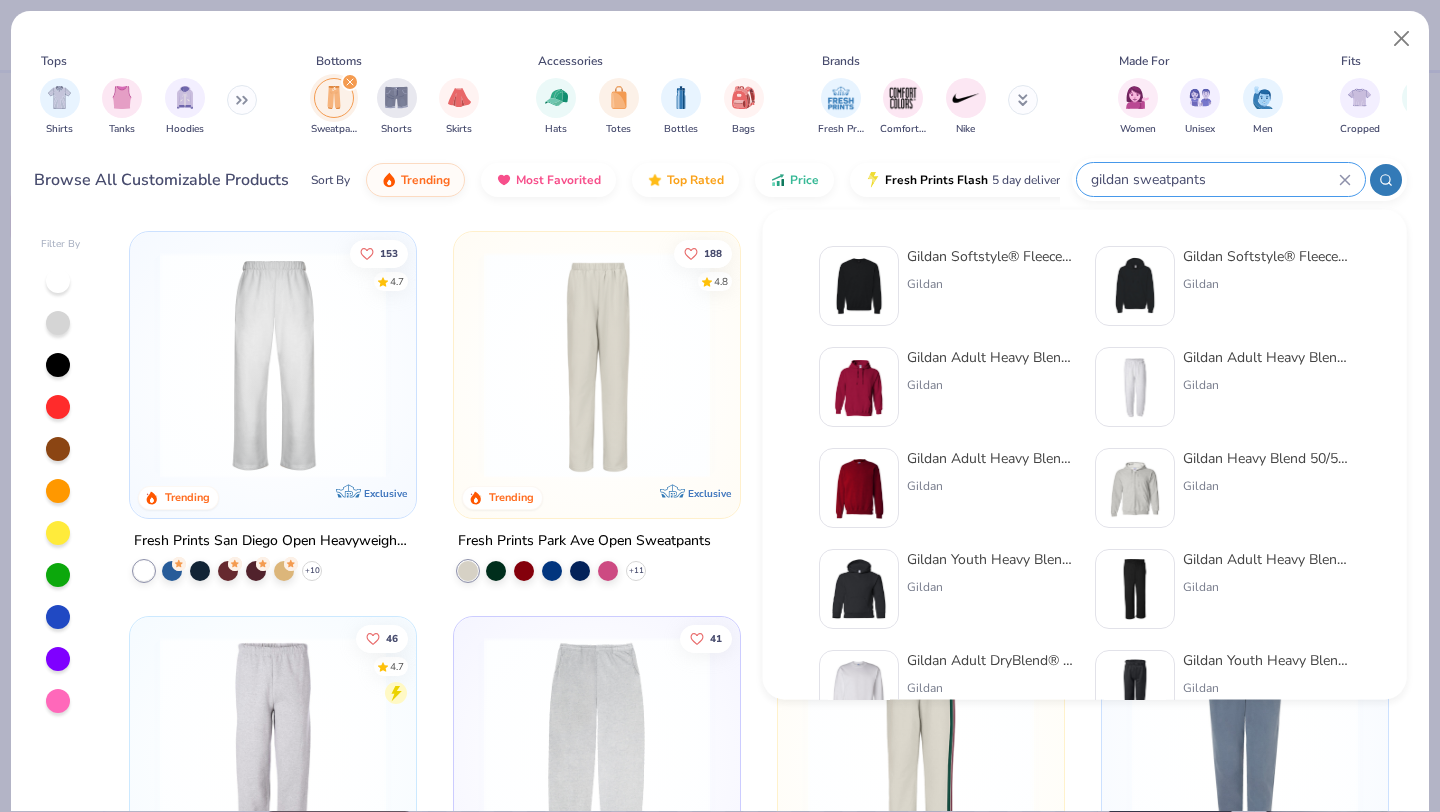 type on "gildan sweatpants" 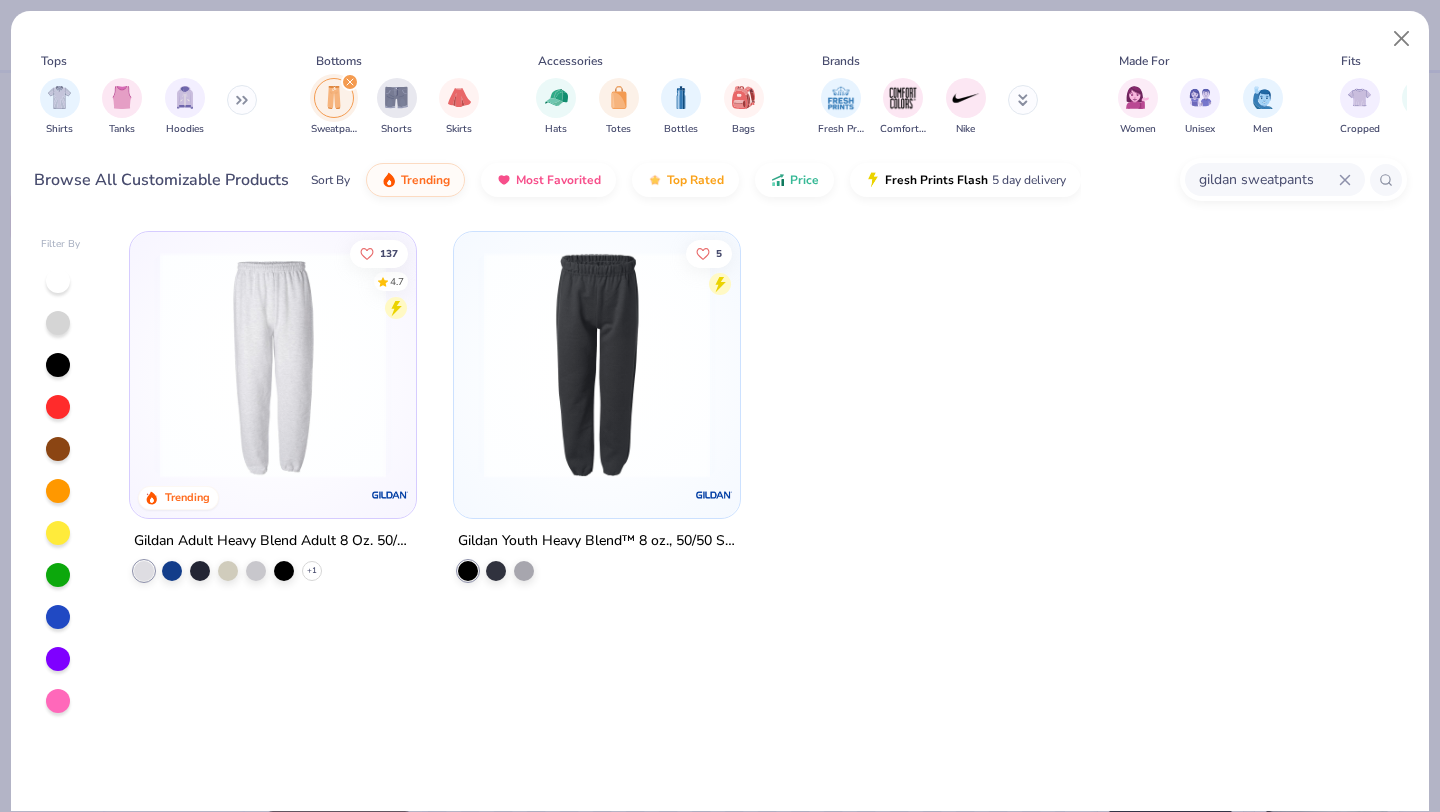 click on "Gildan Adult Heavy Blend Adult 8 Oz. 50/50 Sweatpants" at bounding box center (273, 541) 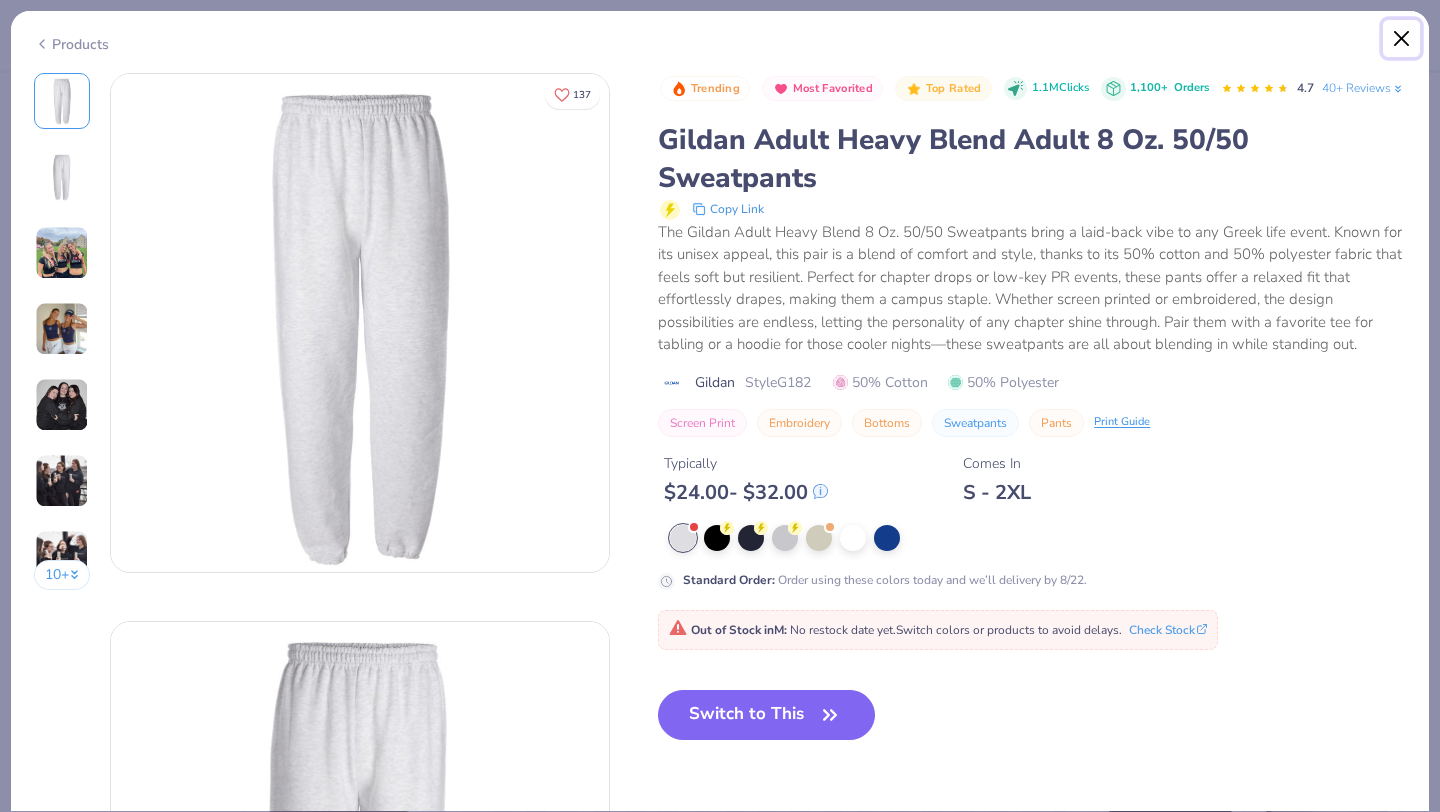 click at bounding box center (1402, 39) 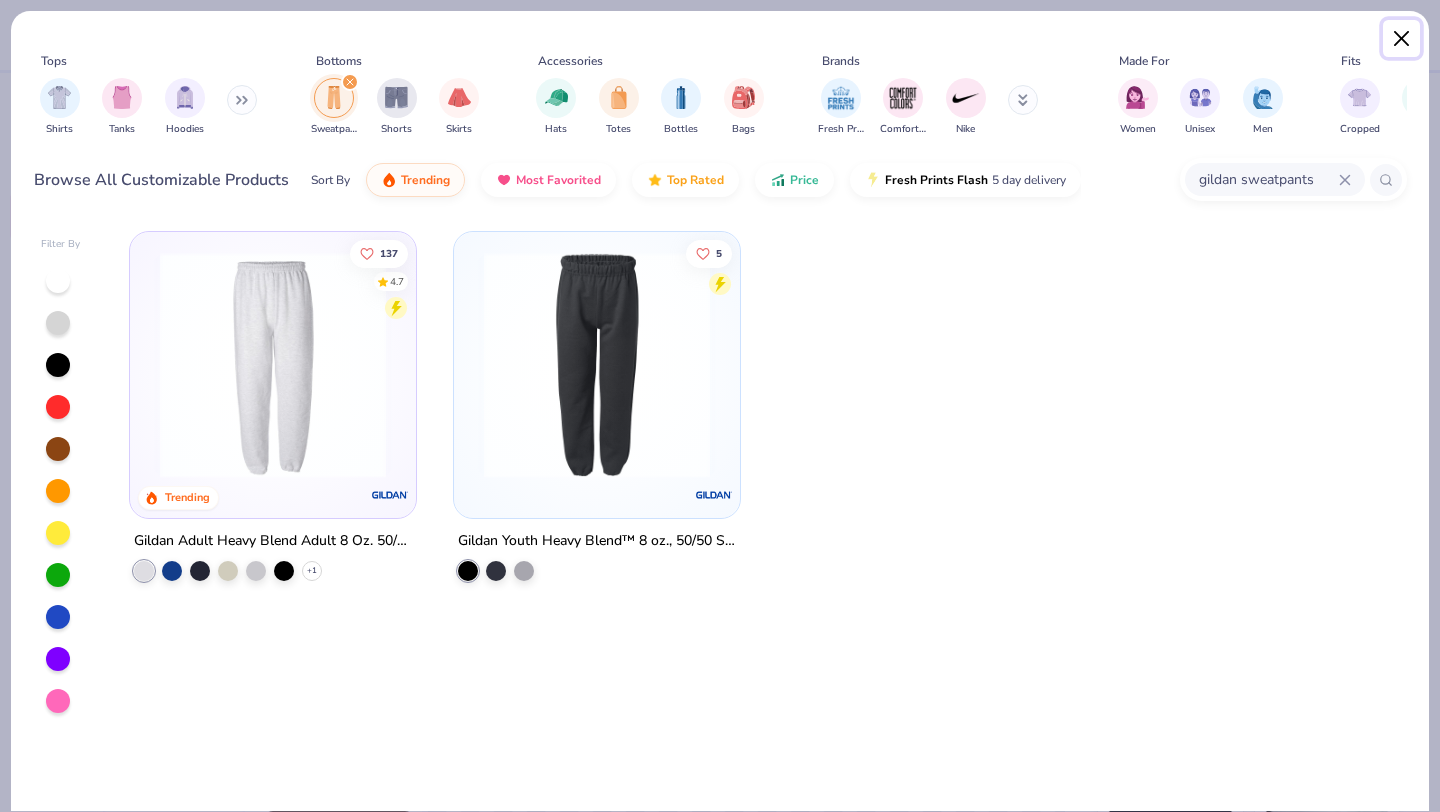 click at bounding box center [1402, 39] 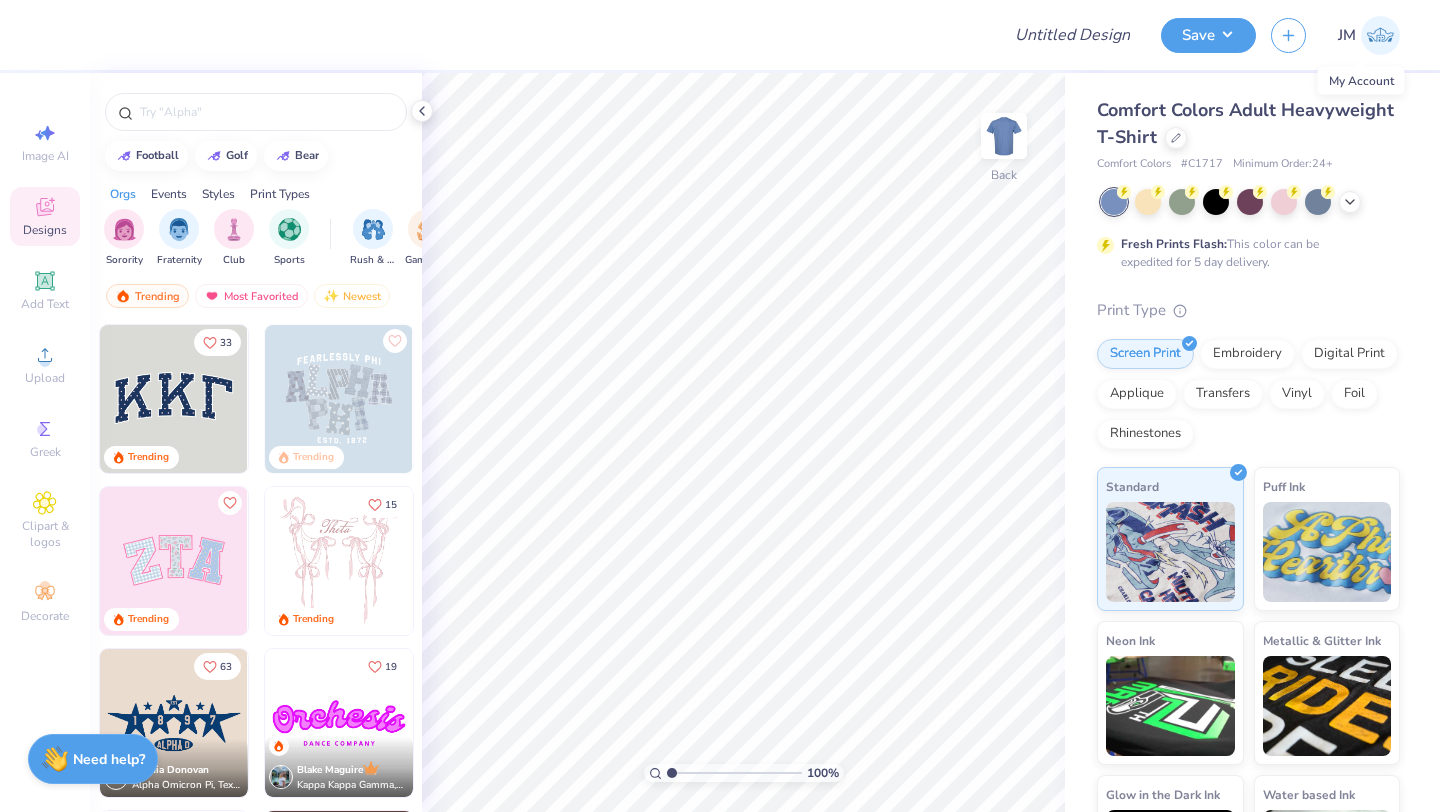 click at bounding box center [1380, 35] 